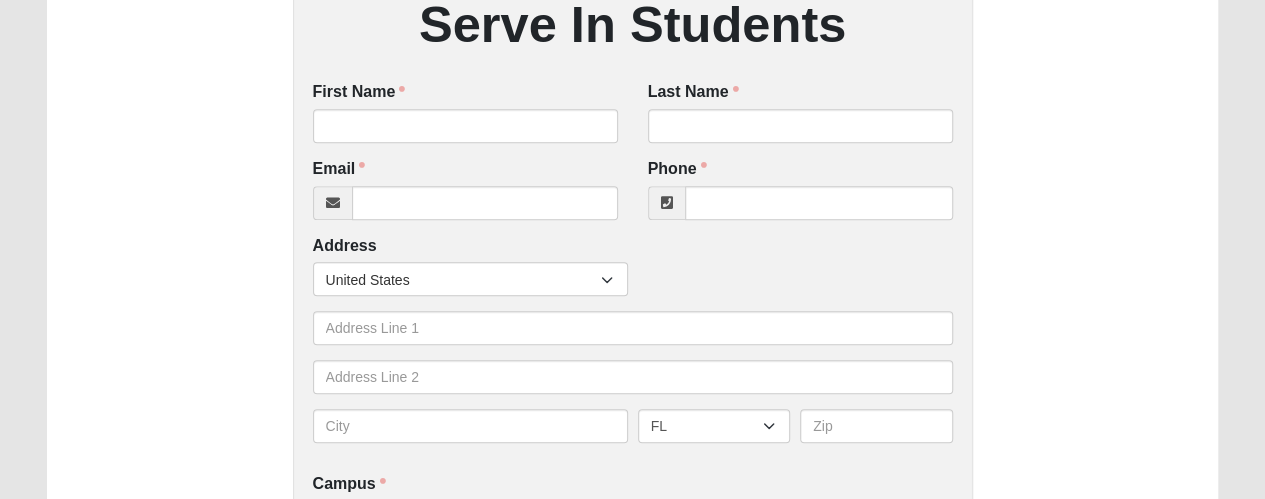scroll, scrollTop: 301, scrollLeft: 0, axis: vertical 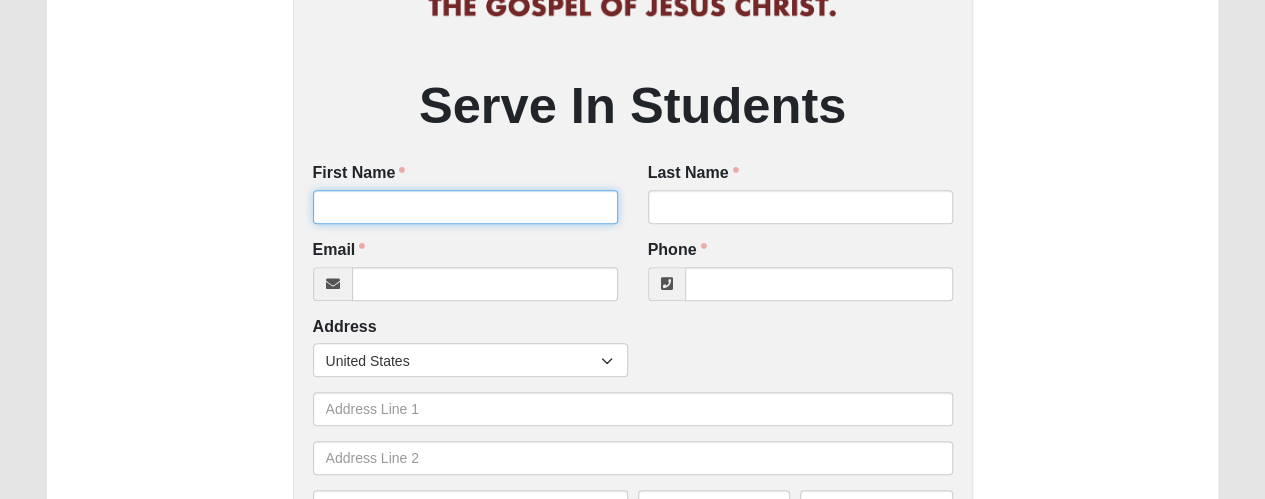 click on "First Name" at bounding box center [465, 207] 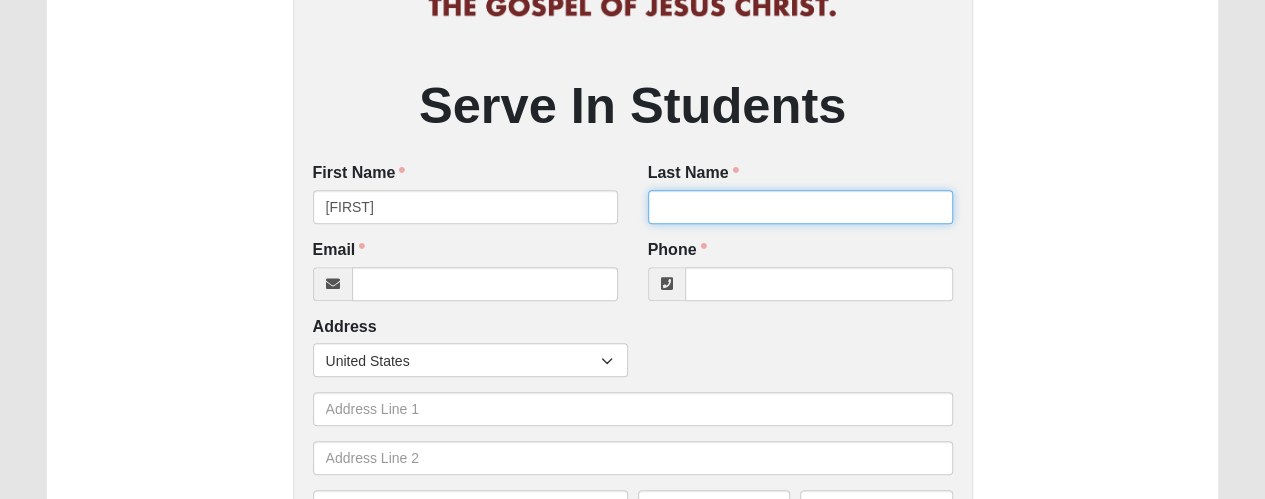 type on "[LAST]" 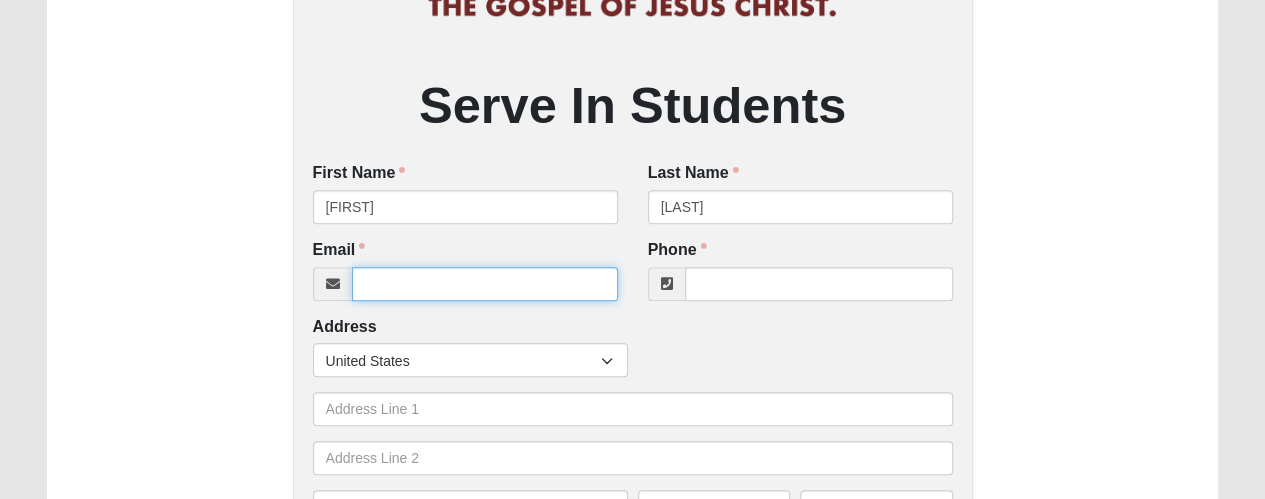 type on "[EMAIL]" 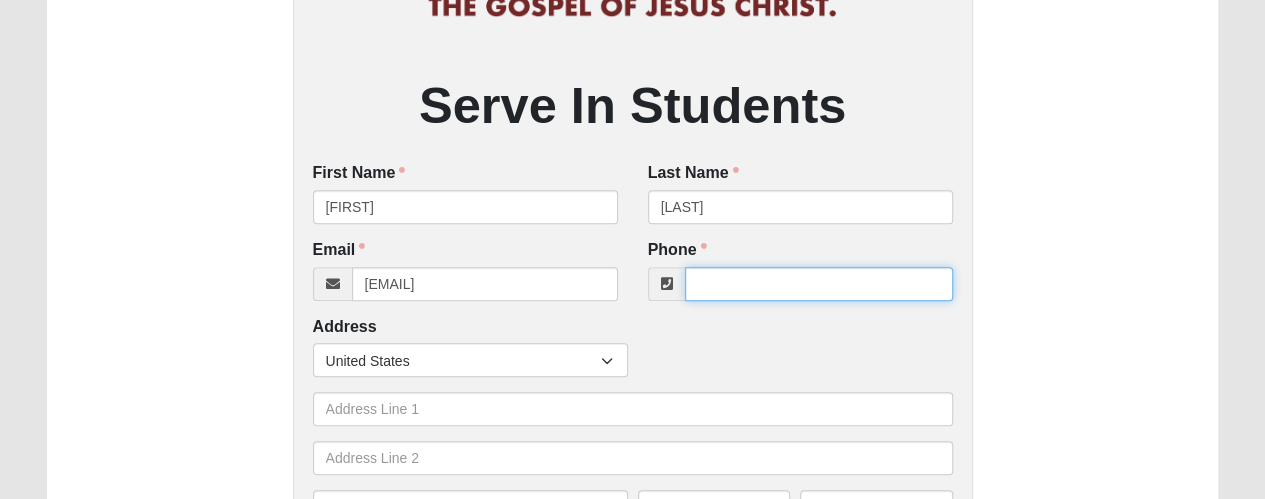 type on "[PHONE]" 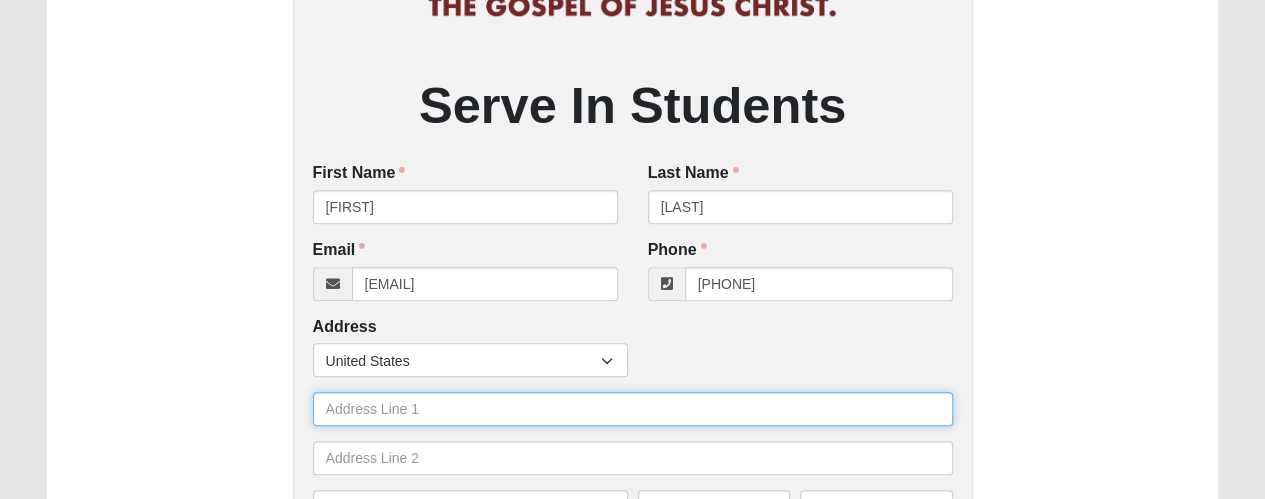 type on "[NUMBER] [STREET]" 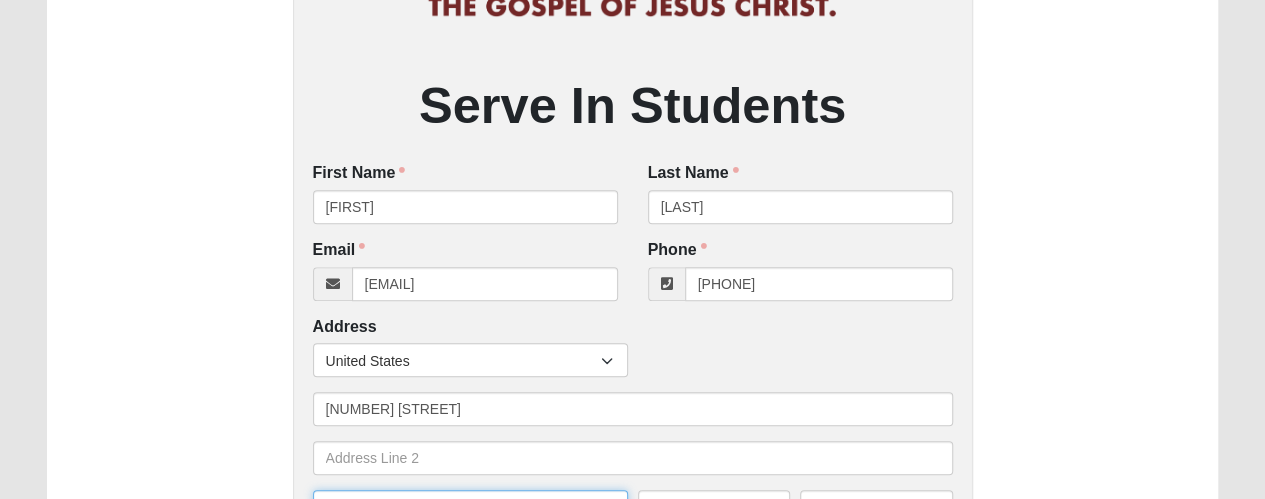 type on "[CITY]" 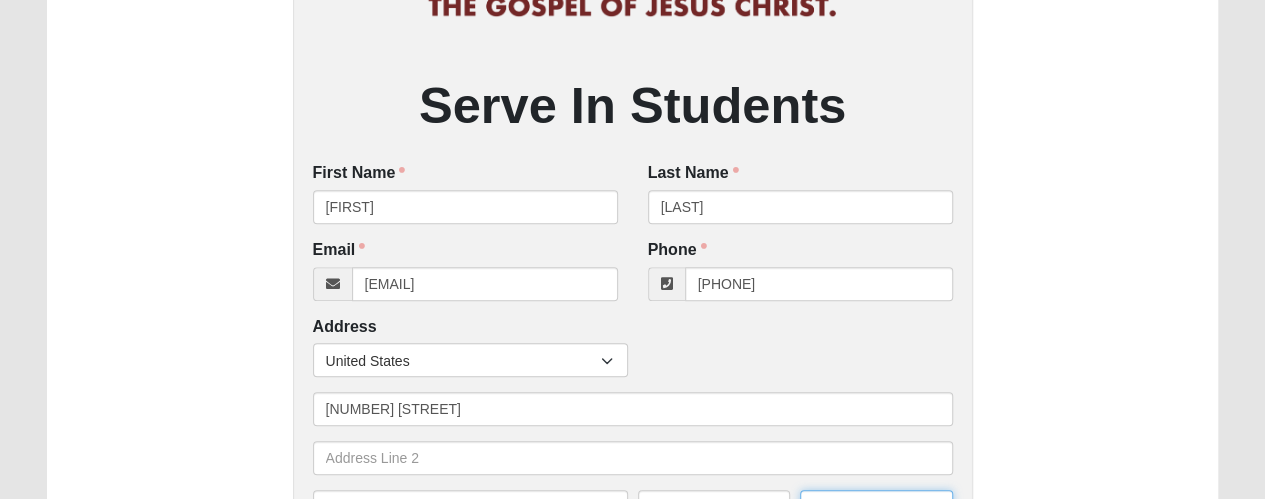 type on "[POSTAL_CODE]" 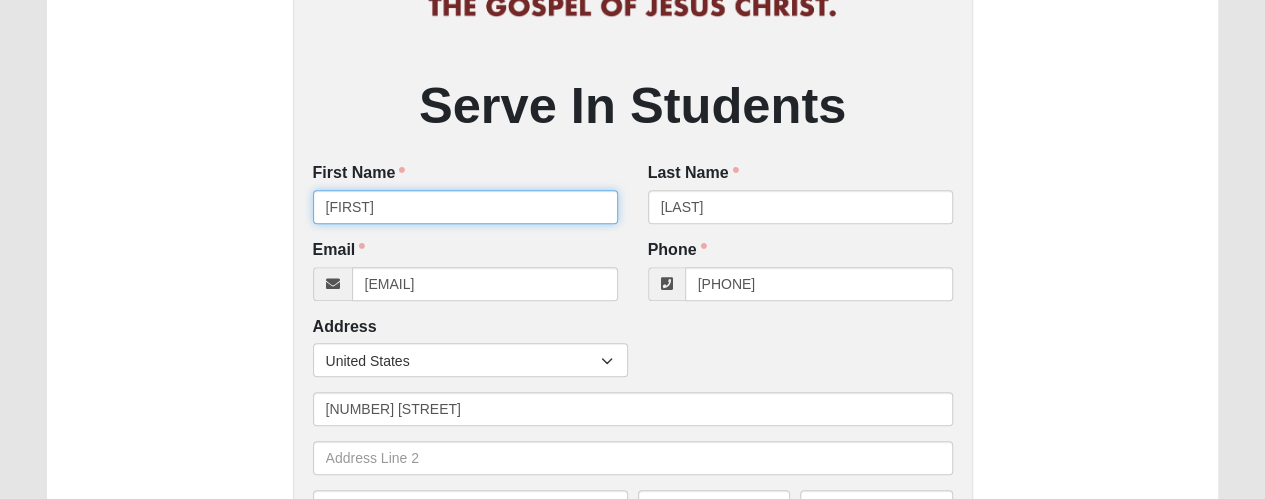 type on "[PHONE]" 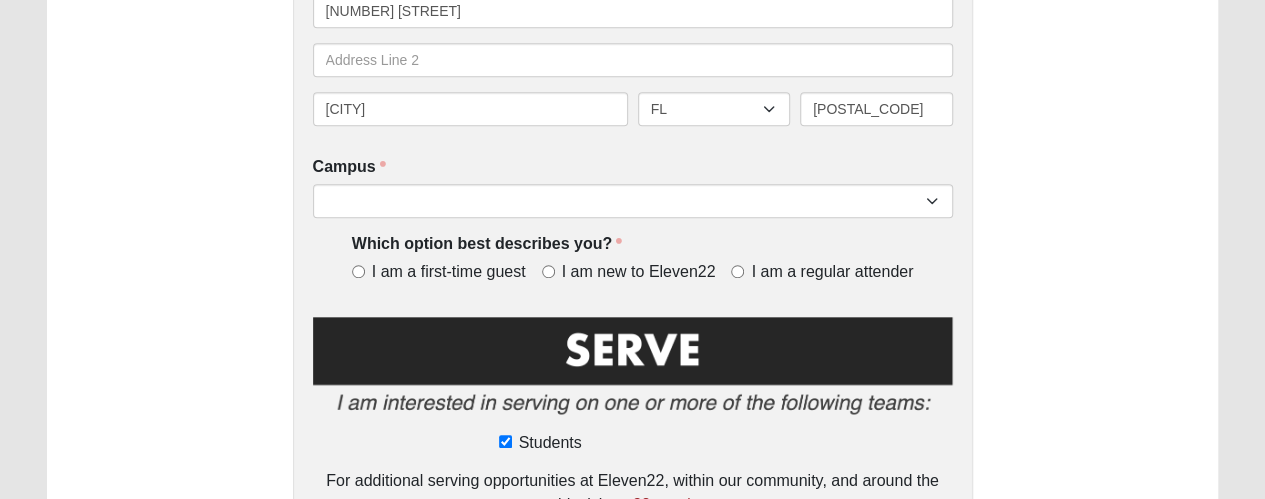 scroll, scrollTop: 701, scrollLeft: 0, axis: vertical 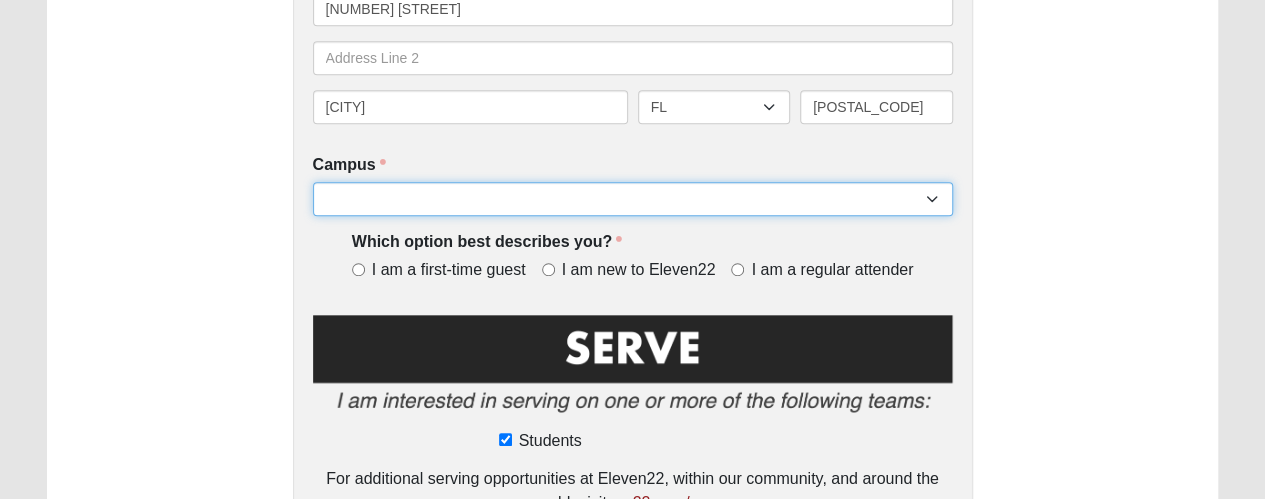 click on "Arlington
Baymeadows
Eleven22 Online
Fleming Island
Jesup
Mandarin
North Jax
Orange Park
Outpost
Palatka (Coming Soon)
Ponte Vedra
San Pablo
St. Johns
St. Augustine (Coming Soon)
Wildlight
NONE" at bounding box center [633, 199] 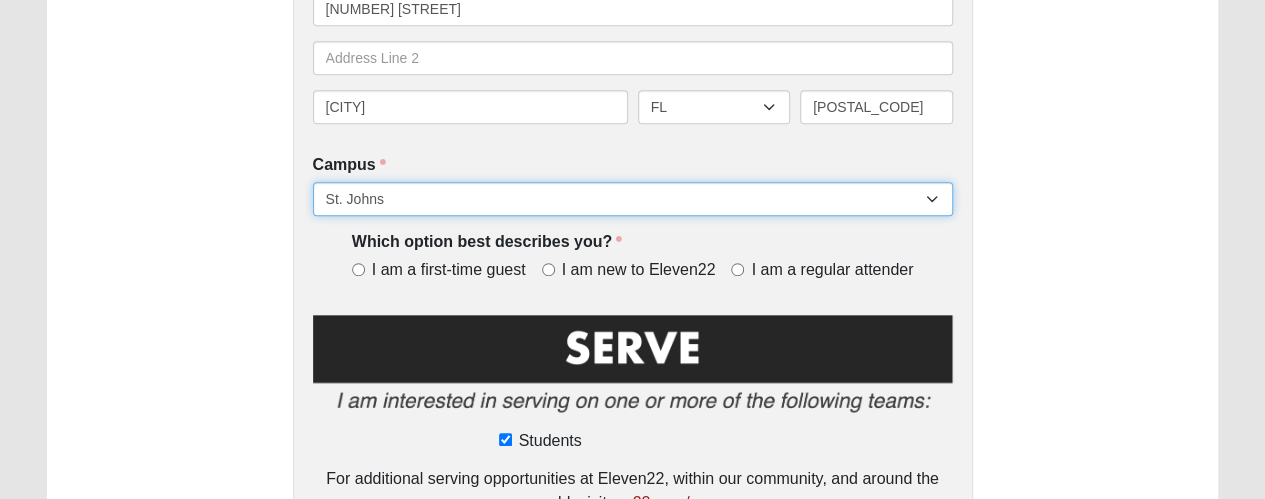click on "Arlington
Baymeadows
Eleven22 Online
Fleming Island
Jesup
Mandarin
North Jax
Orange Park
Outpost
Palatka (Coming Soon)
Ponte Vedra
San Pablo
St. Johns
St. Augustine (Coming Soon)
Wildlight
NONE" at bounding box center (633, 199) 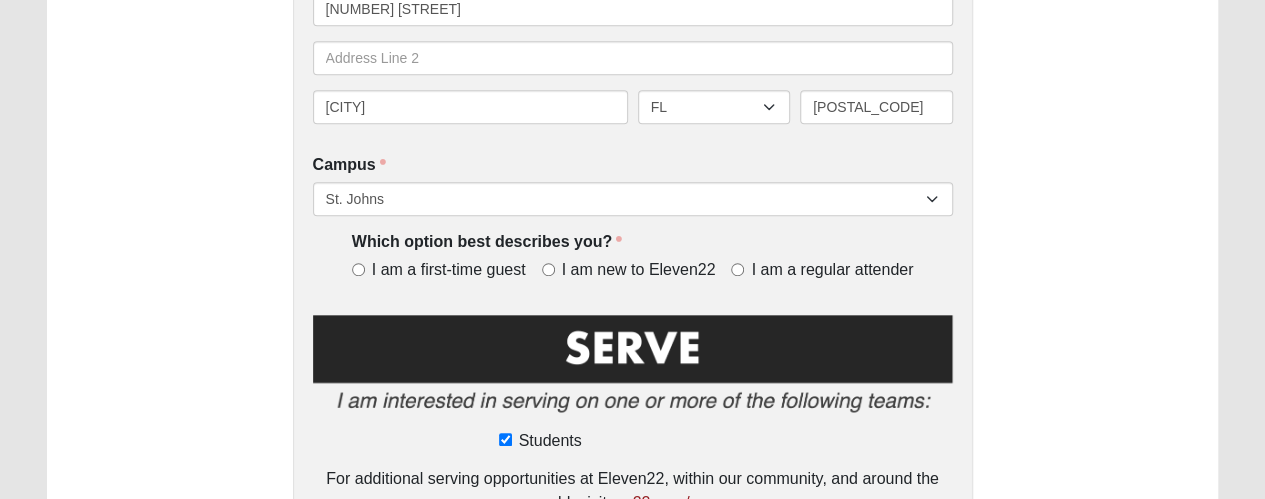 click on "Serve In Students
First Name
[FIRST]
First Name is required.
Last Name
[LAST]
Last Name is required.
Email
[EMAIL]
Email address is not valid
Email is required.
Phone
[PHONE]
Phone is required.
Address
Countries
[COUNTRY]
------------------------
Afghanistan
Aland Islands
Albania
Algeria
American Samoa
Andorra
Angola
Anguilla
Antarctica
Antigua and Barbuda
Argentina
Armenia
Aruba
Australia
Austria
Azerbaijan
Bahamas
Bahrain" at bounding box center [633, 14] 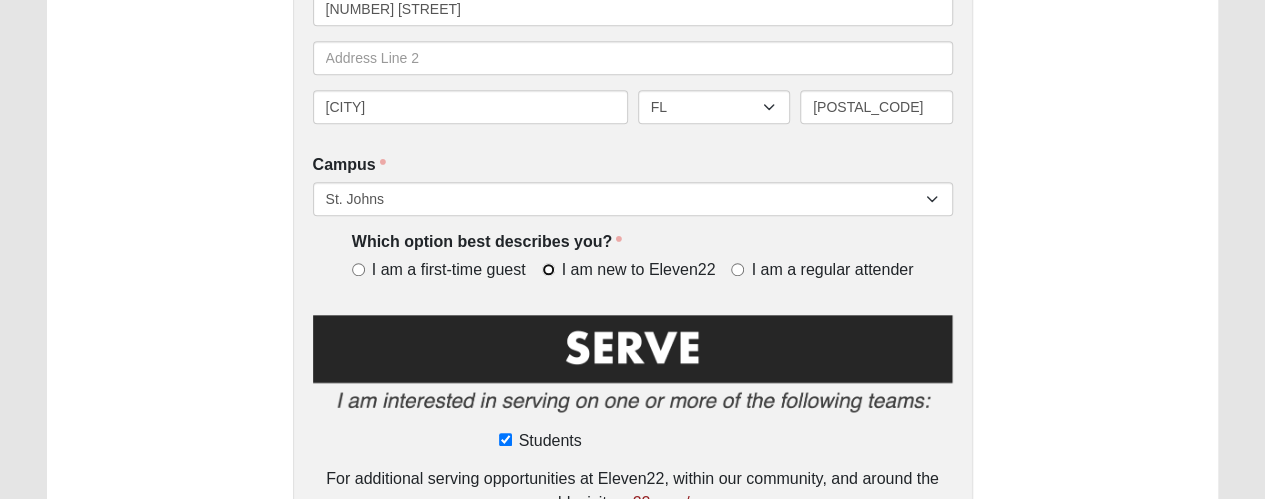 click on "I am new to Eleven22" at bounding box center (548, 269) 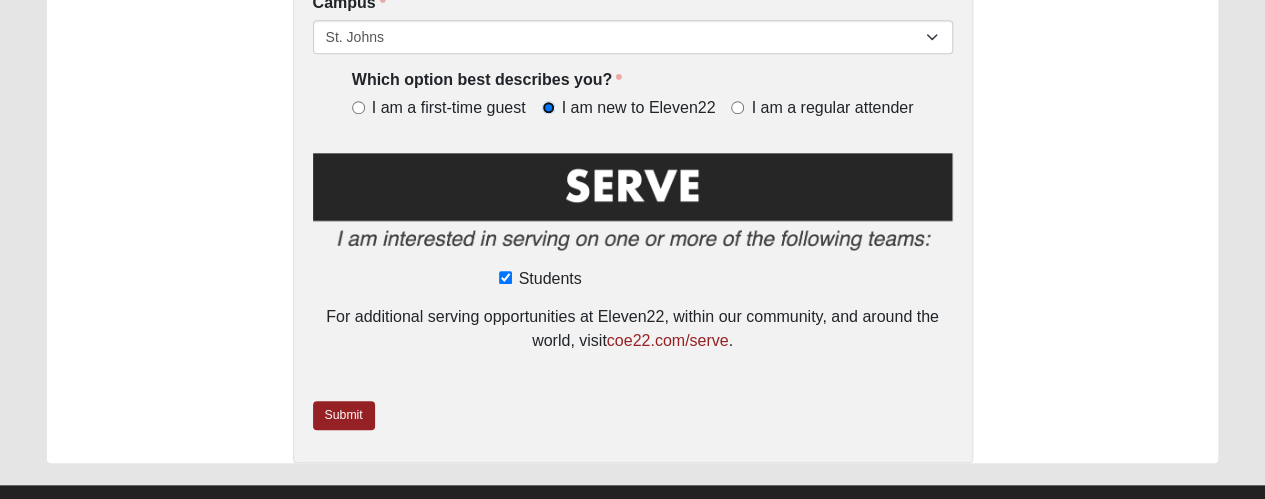 scroll, scrollTop: 901, scrollLeft: 0, axis: vertical 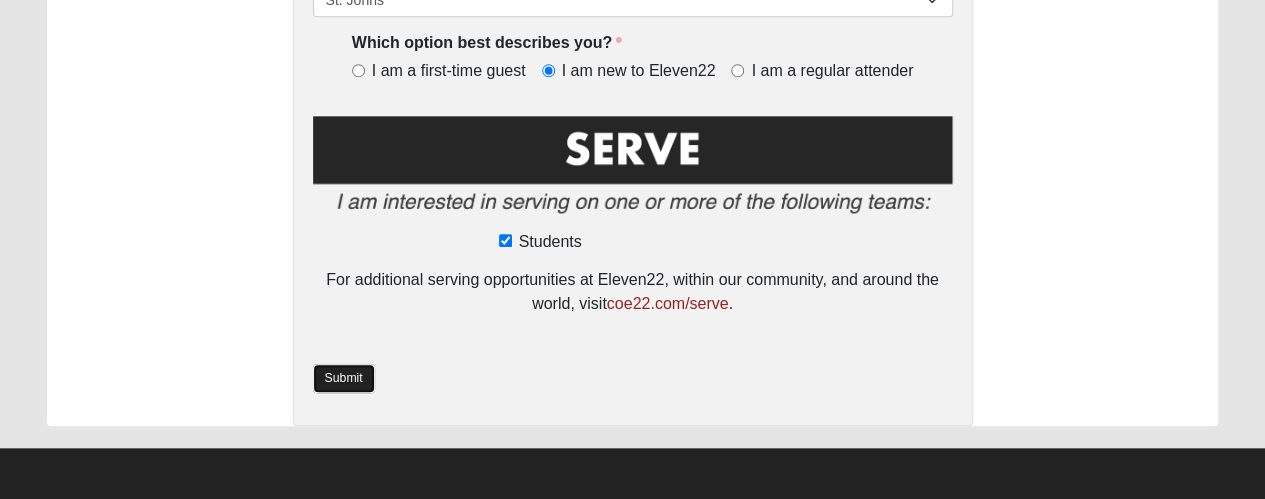 click on "Submit" at bounding box center (344, 378) 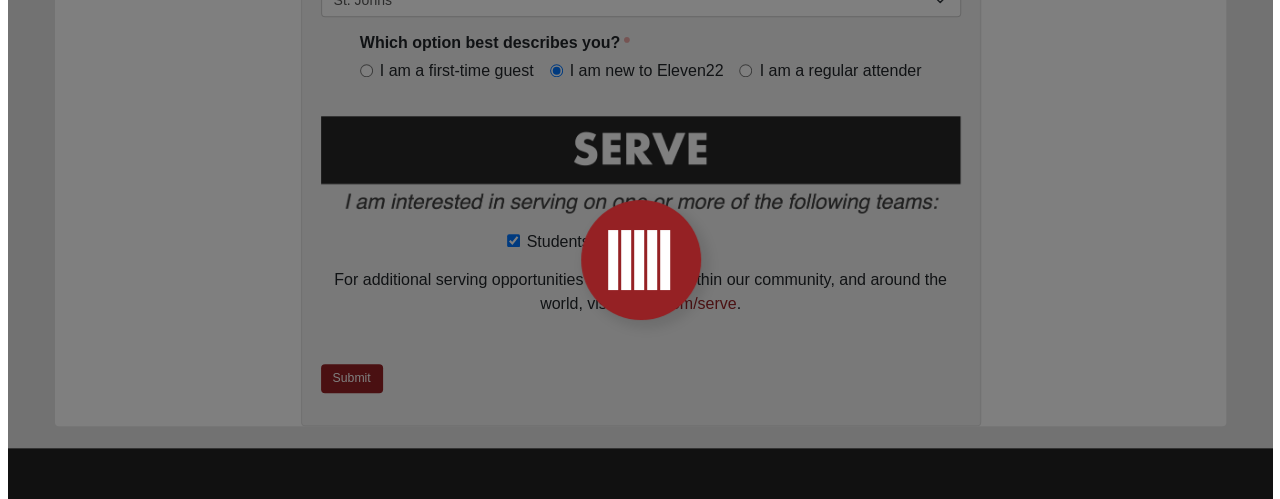 scroll, scrollTop: 0, scrollLeft: 0, axis: both 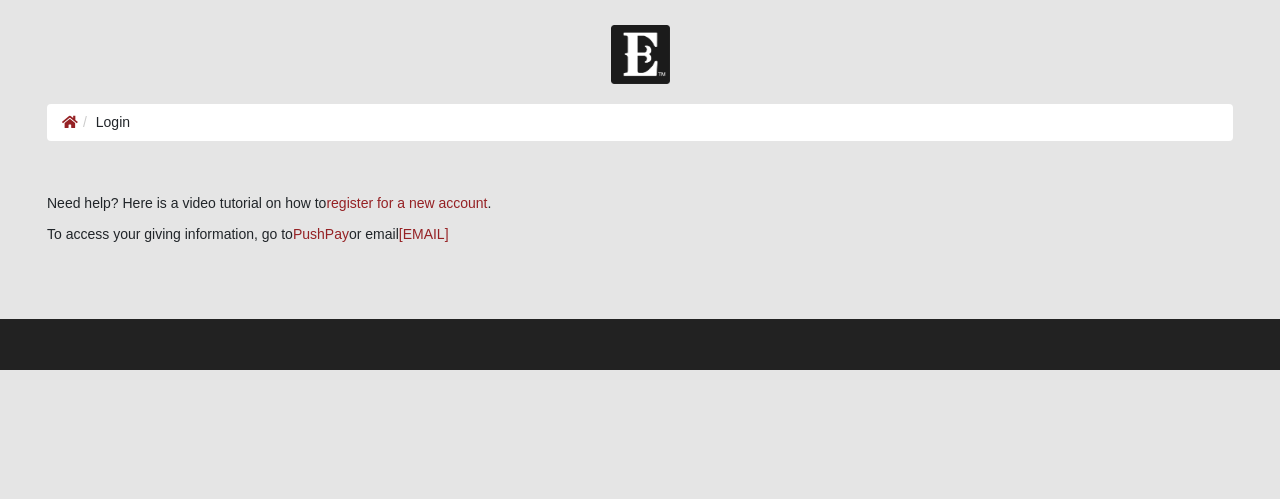 click on "Login" at bounding box center [104, 122] 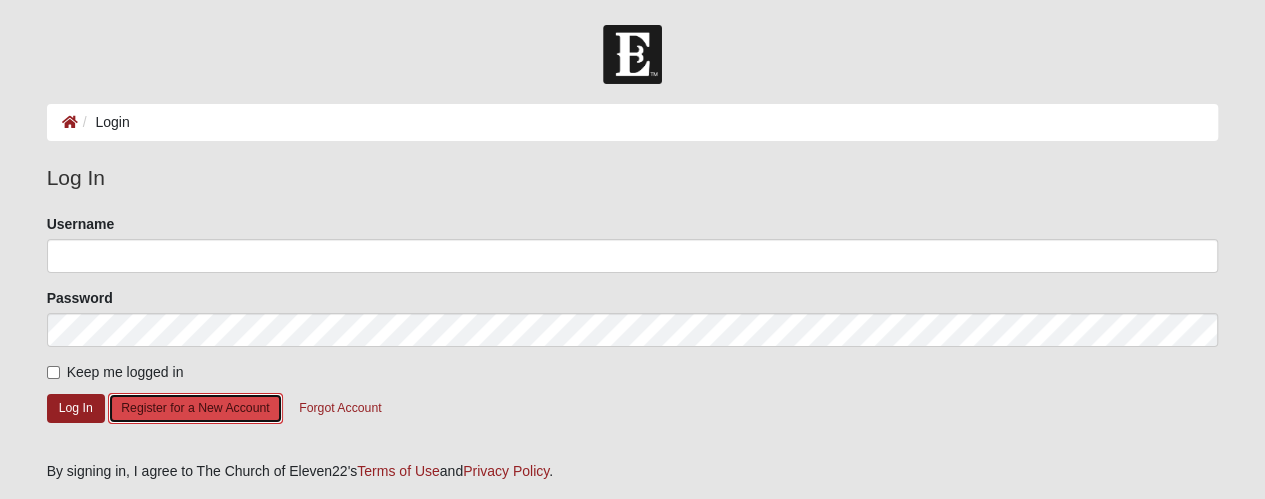 click on "Register for a New Account" 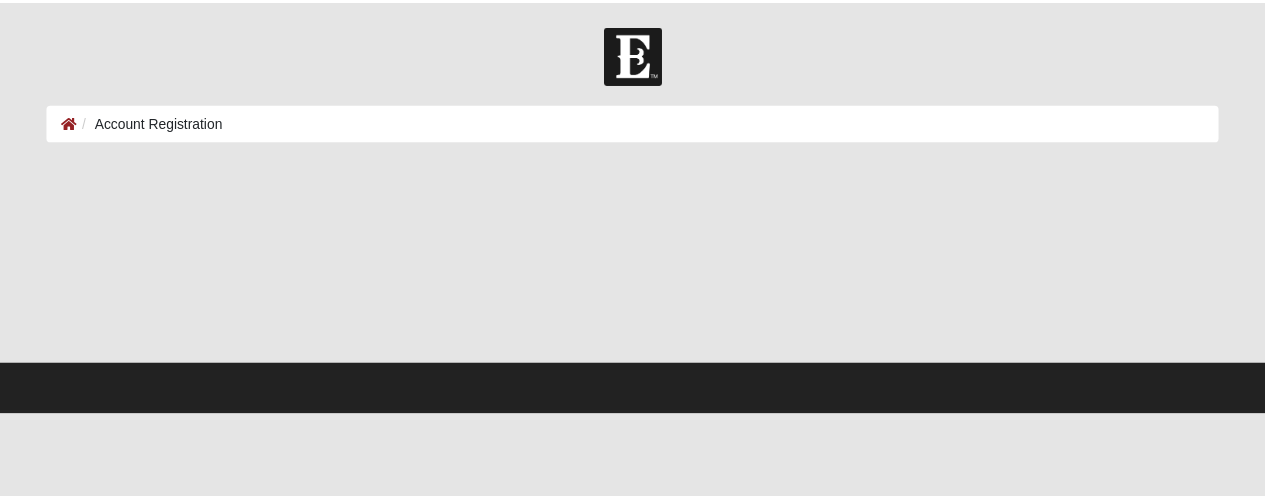 scroll, scrollTop: 0, scrollLeft: 0, axis: both 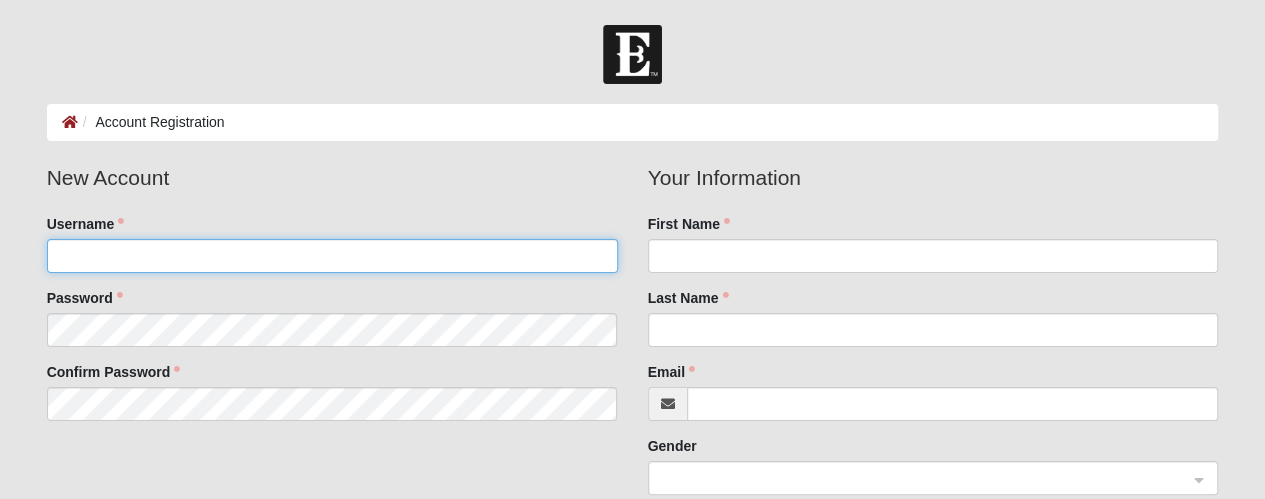 click on "Username" 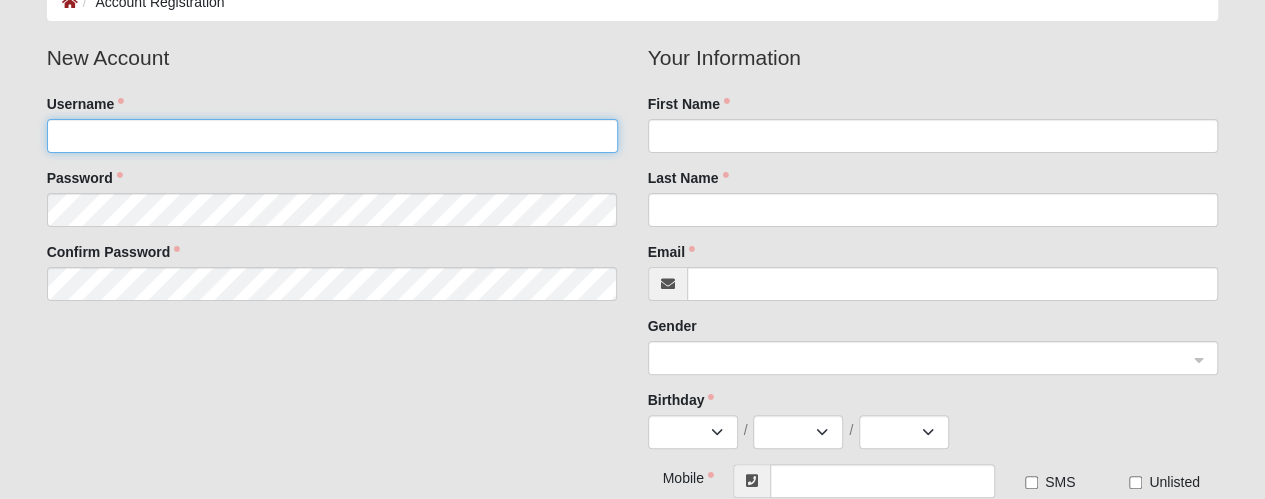scroll, scrollTop: 0, scrollLeft: 0, axis: both 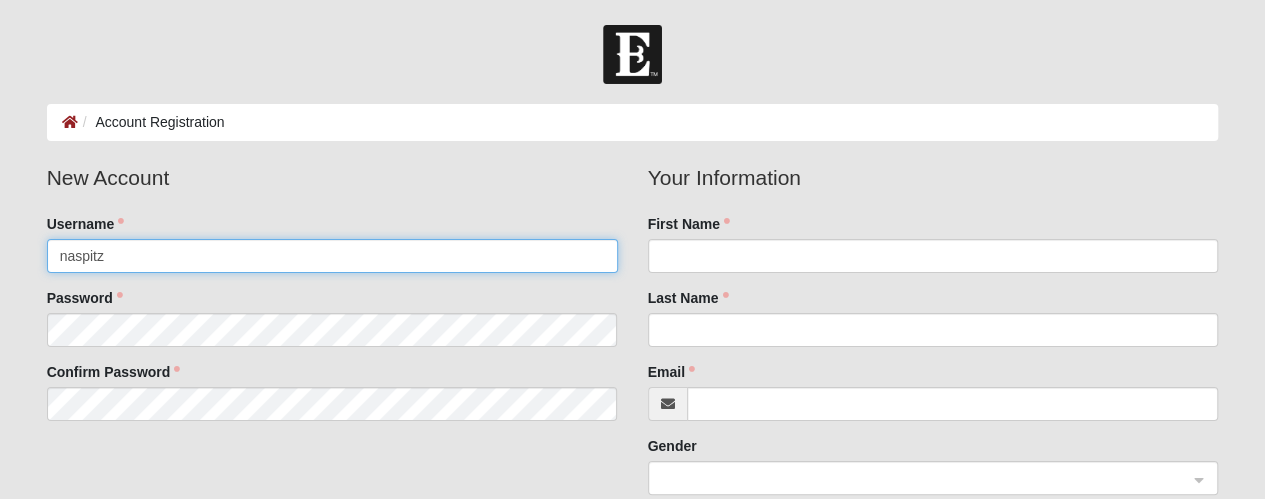 type on "naspitz" 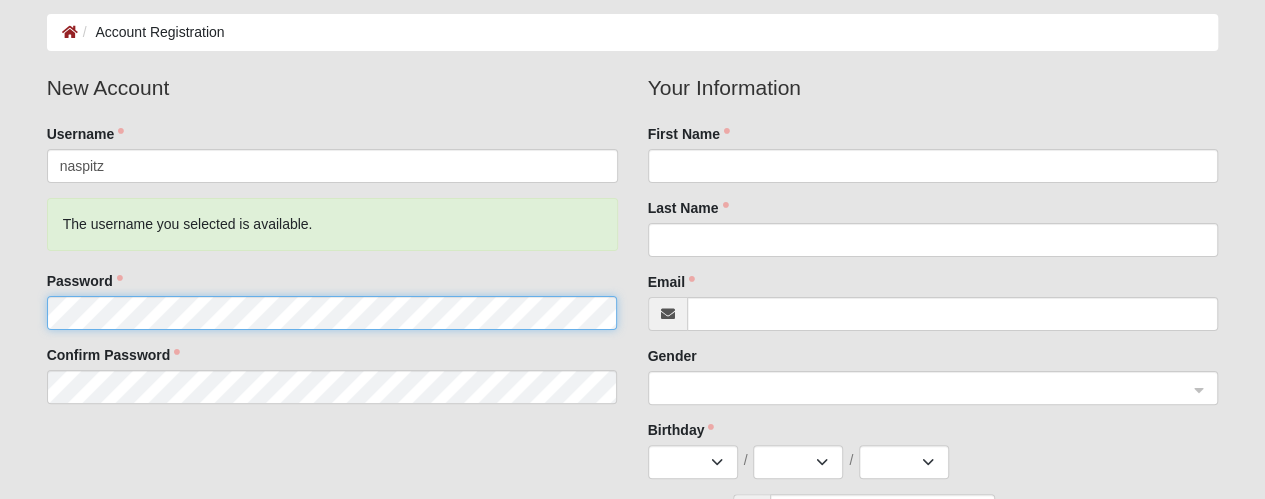 scroll, scrollTop: 200, scrollLeft: 0, axis: vertical 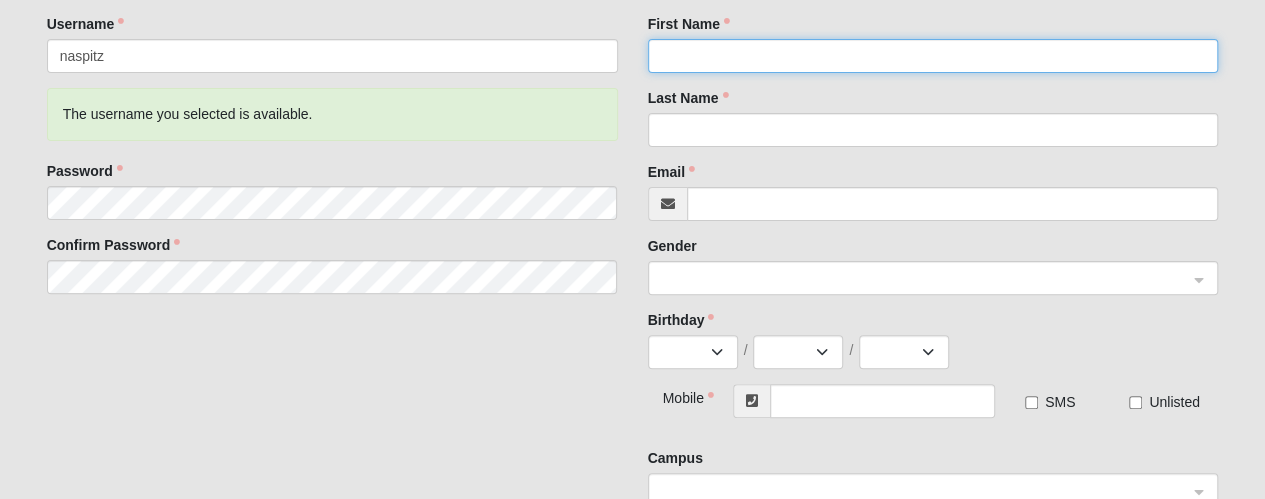 click on "First Name" 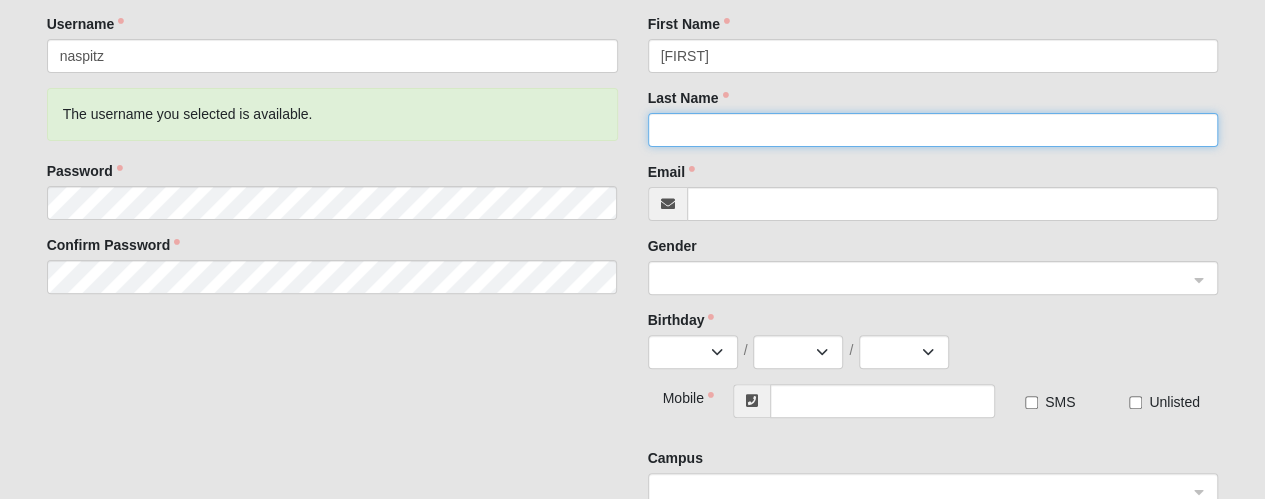 type on "[LAST]" 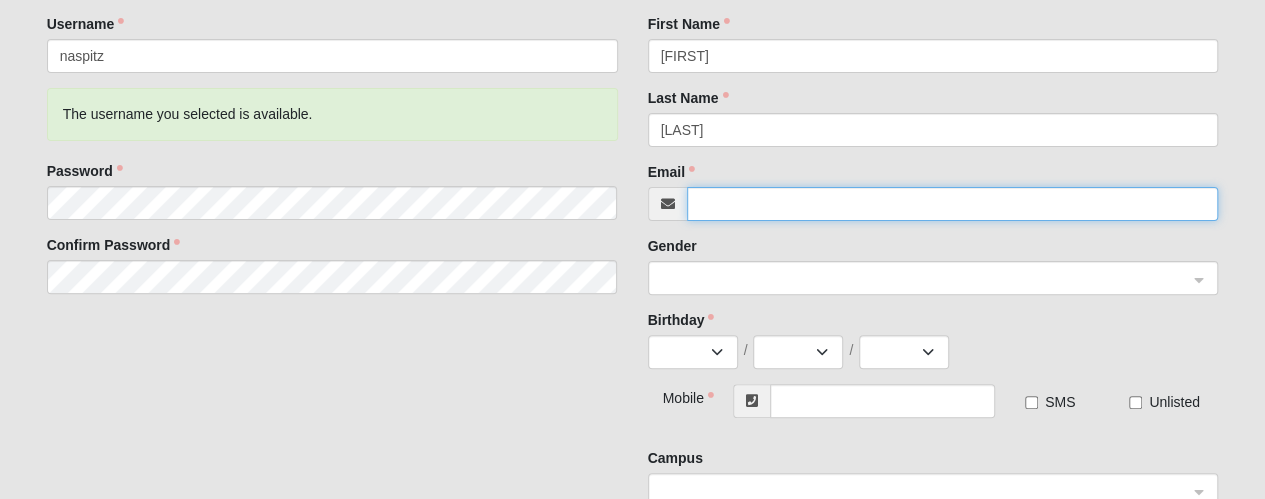 type on "[EMAIL]" 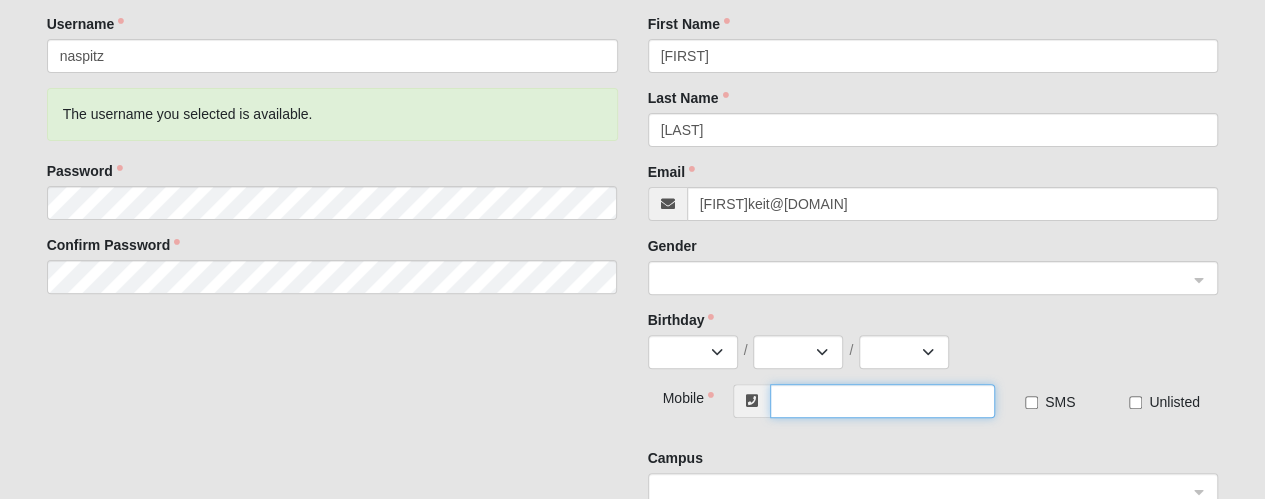 type on "[PHONE]" 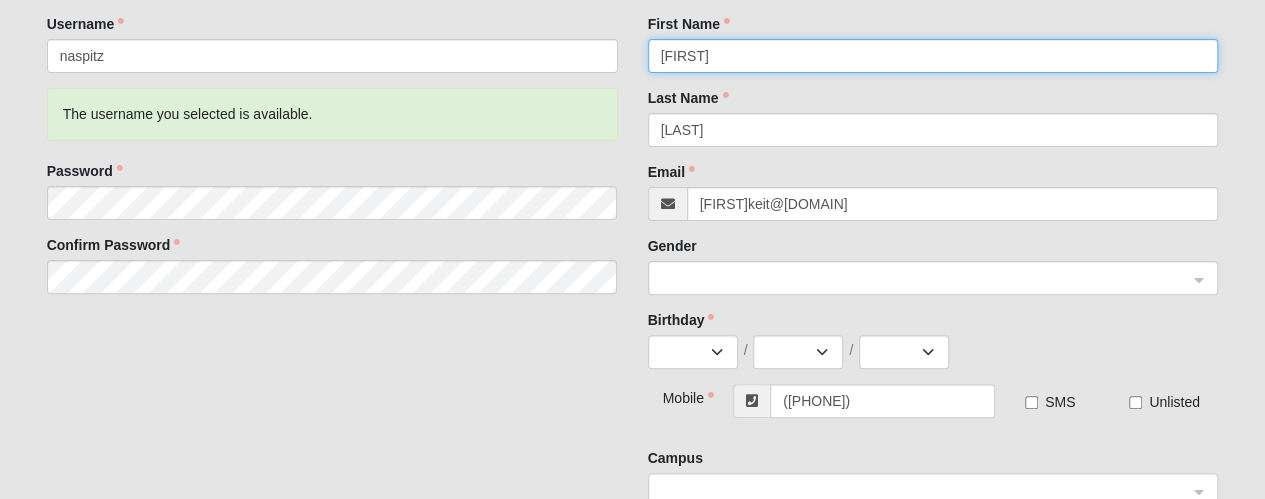 click 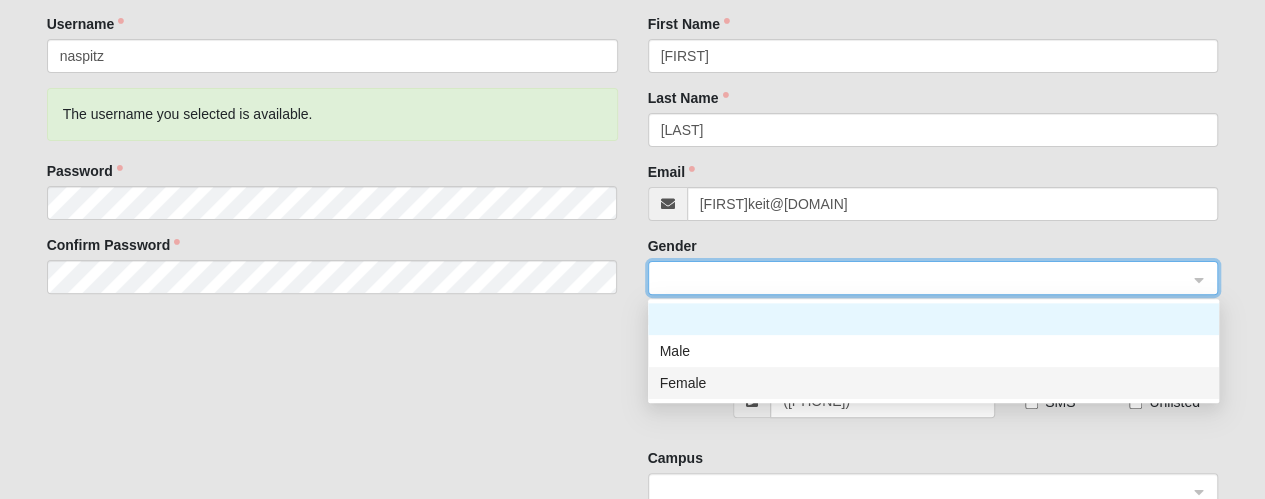 click on "Female" at bounding box center [933, 383] 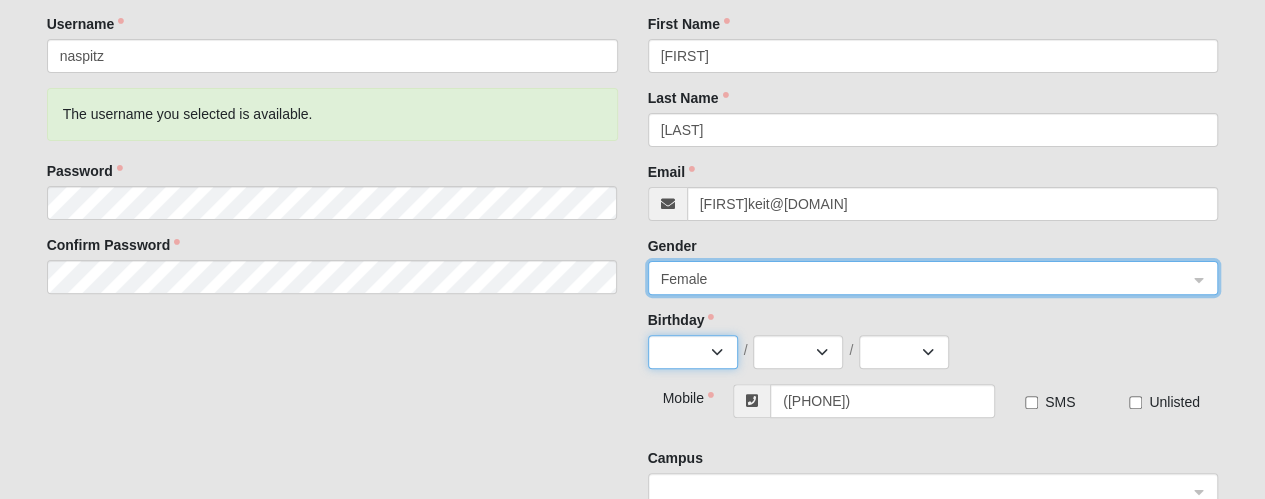 click on "Jan Feb Mar Apr May Jun Jul Aug Sep Oct Nov Dec" at bounding box center (693, 352) 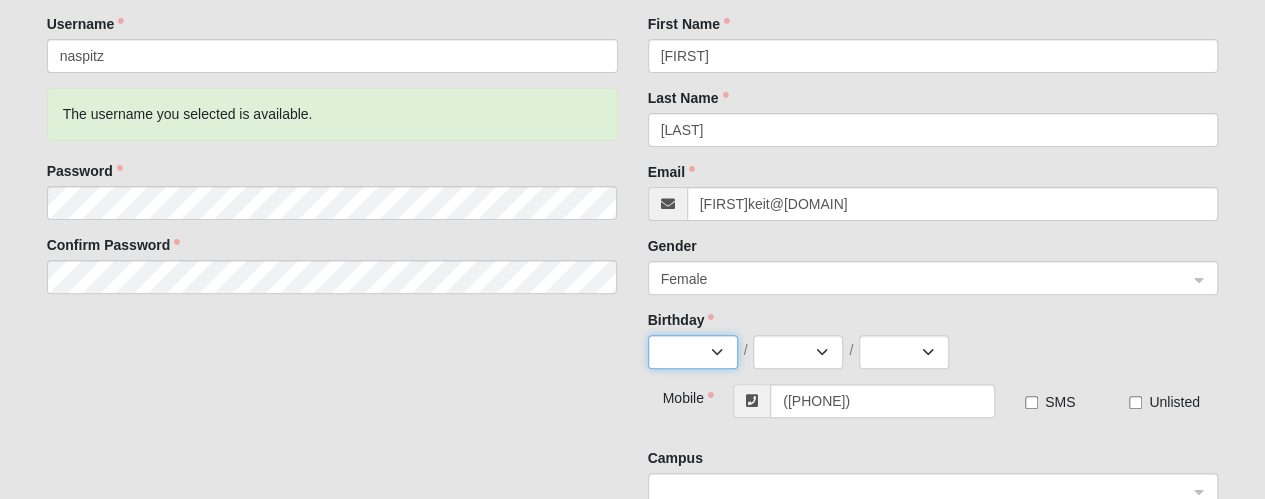 select on "7" 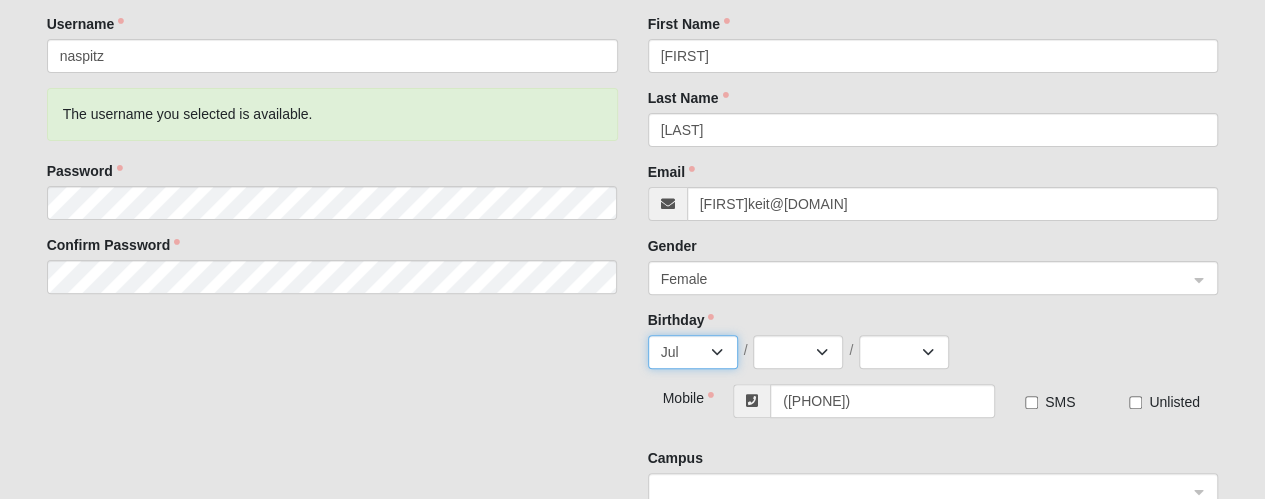 click on "Jan Feb Mar Apr May Jun Jul Aug Sep Oct Nov Dec" at bounding box center [693, 352] 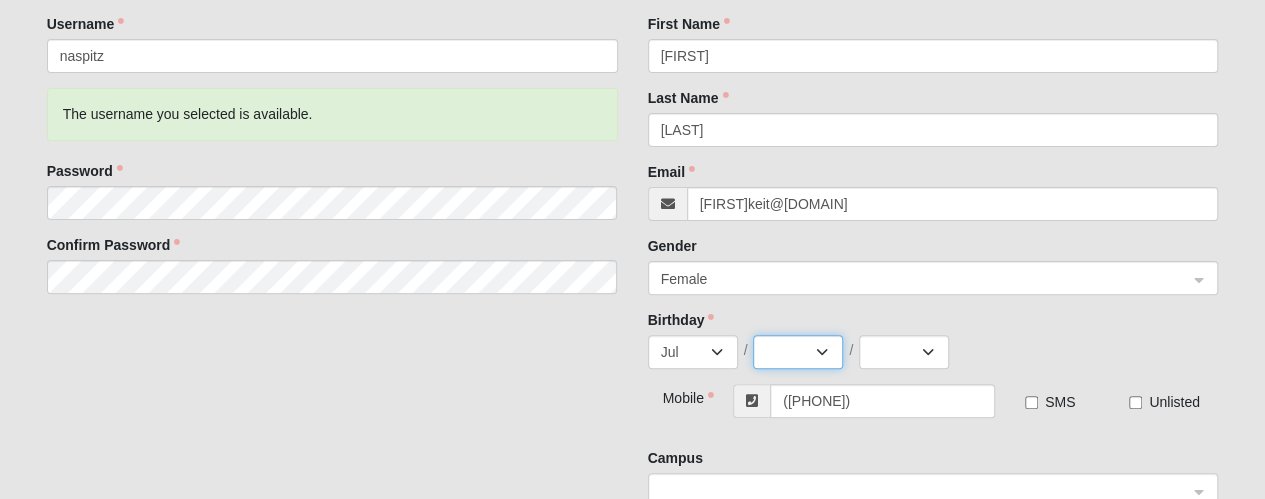 click on "1 2 3 4 5 6 7 8 9 10 11 12 13 14 15 16 17 18 19 20 21 22 23 24 25 26 27 28 29 30 31" at bounding box center (798, 352) 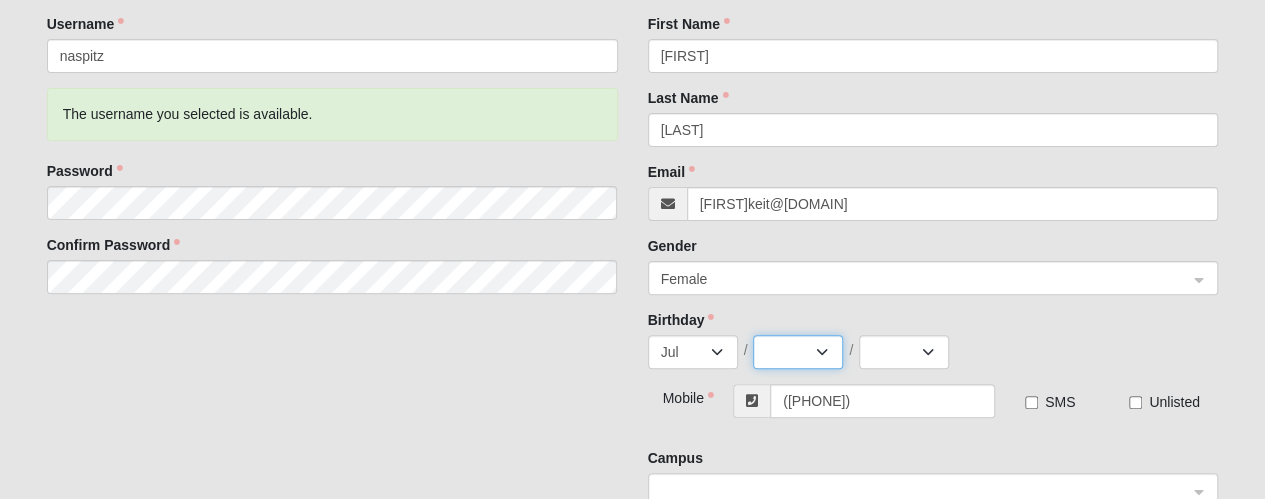 select on "6" 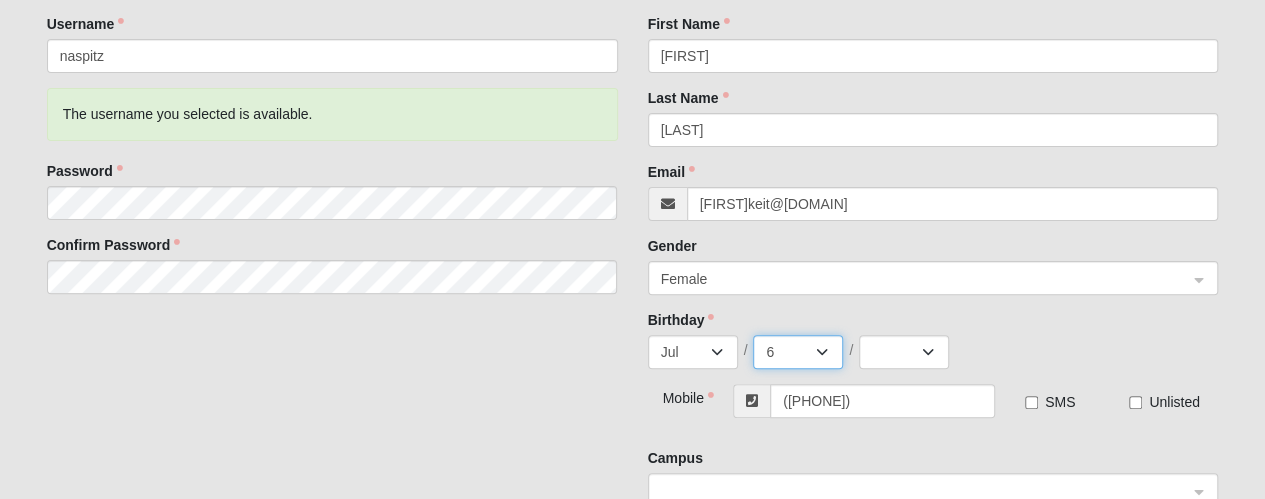 click on "1 2 3 4 5 6 7 8 9 10 11 12 13 14 15 16 17 18 19 20 21 22 23 24 25 26 27 28 29 30 31" at bounding box center [798, 352] 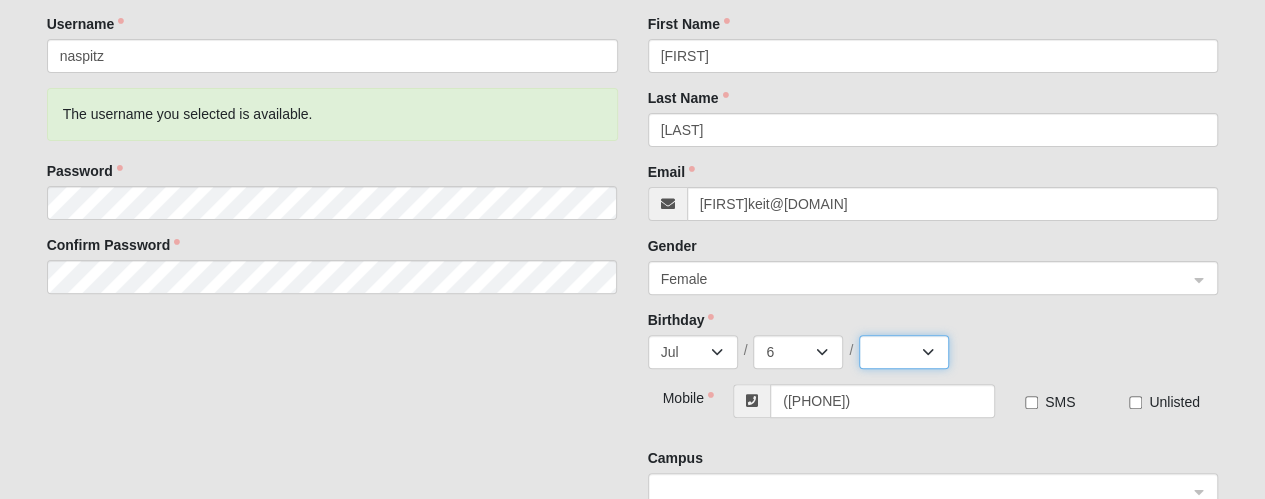 click on "2025 2024 2023 2022 2021 2020 2019 2018 2017 2016 2015 2014 2013 2012 2011 2010 2009 2008 2007 2006 2005 2004 2003 2002 2001 2000 1999 1998 1997 1996 1995 1994 1993 1992 1991 1990 1989 1988 1987 1986 1985 1984 1983 1982 1981 1980 1979 1978 1977 1976 1975 1974 1973 1972 1971 1970 1969 1968 1967 1966 1965 1964 1963 1962 1961 1960 1959 1958 1957 1956 1955 1954 1953 1952 1951 1950 1949 1948 1947 1946 1945 1944 1943 1942 1941 1940 1939 1938 1937 1936 1935 1934 1933 1932 1931 1930 1929 1928 1927 1926 1925 1924 1923 1922 1921 1920 1919 1918 1917 1916 1915 1914 1913 1912 1911 1910 1909 1908 1907 1906 1905 1904 1903 1902 1901 1900" at bounding box center [904, 352] 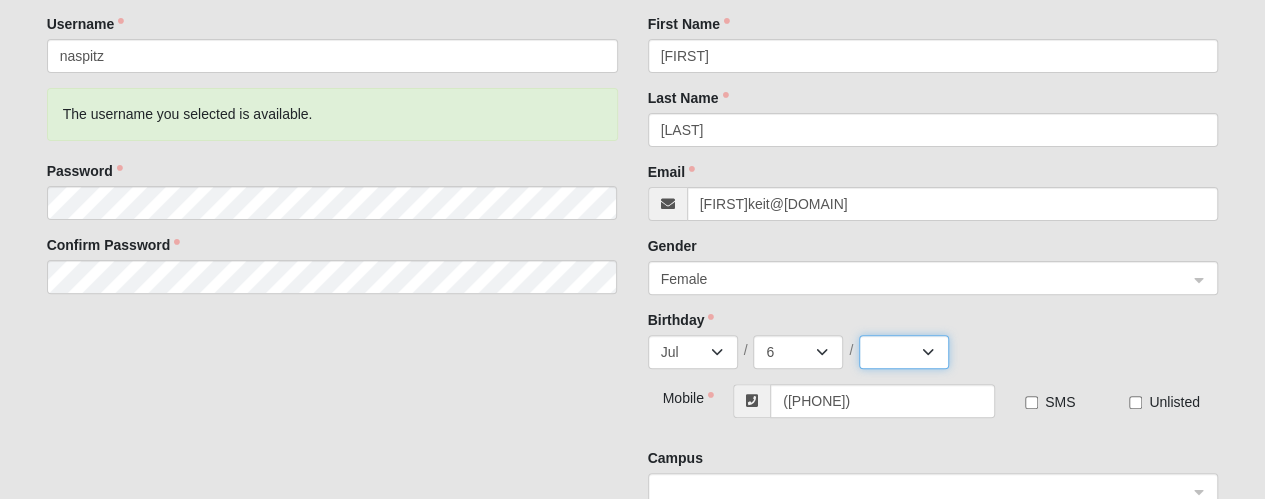 select on "1976" 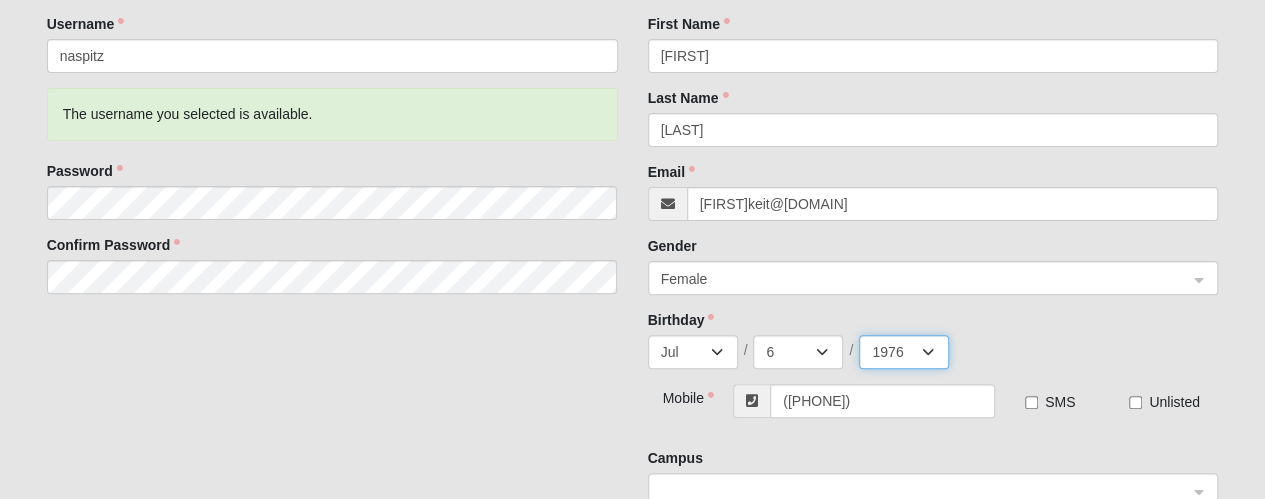 click on "2025 2024 2023 2022 2021 2020 2019 2018 2017 2016 2015 2014 2013 2012 2011 2010 2009 2008 2007 2006 2005 2004 2003 2002 2001 2000 1999 1998 1997 1996 1995 1994 1993 1992 1991 1990 1989 1988 1987 1986 1985 1984 1983 1982 1981 1980 1979 1978 1977 1976 1975 1974 1973 1972 1971 1970 1969 1968 1967 1966 1965 1964 1963 1962 1961 1960 1959 1958 1957 1956 1955 1954 1953 1952 1951 1950 1949 1948 1947 1946 1945 1944 1943 1942 1941 1940 1939 1938 1937 1936 1935 1934 1933 1932 1931 1930 1929 1928 1927 1926 1925 1924 1923 1922 1921 1920 1919 1918 1917 1916 1915 1914 1913 1912 1911 1910 1909 1908 1907 1906 1905 1904 1903 1902 1901 1900" at bounding box center [904, 352] 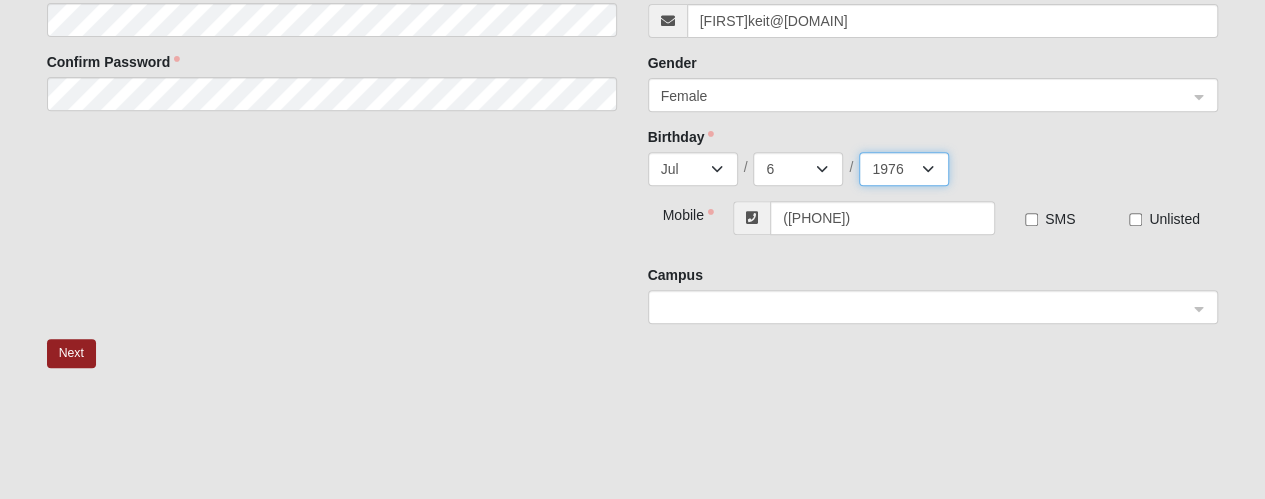 scroll, scrollTop: 400, scrollLeft: 0, axis: vertical 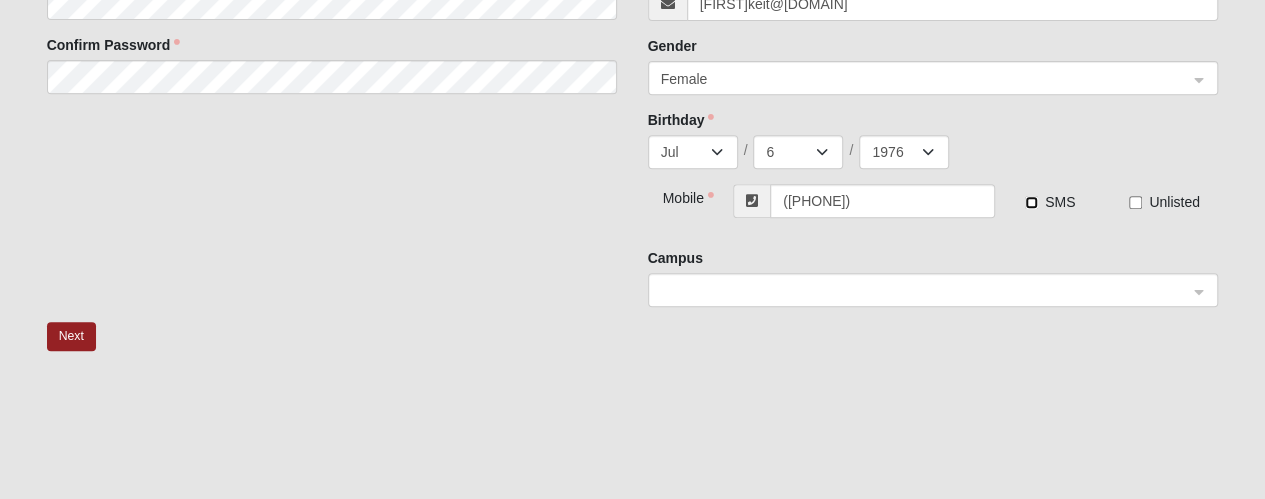 click on "SMS" at bounding box center (1031, 202) 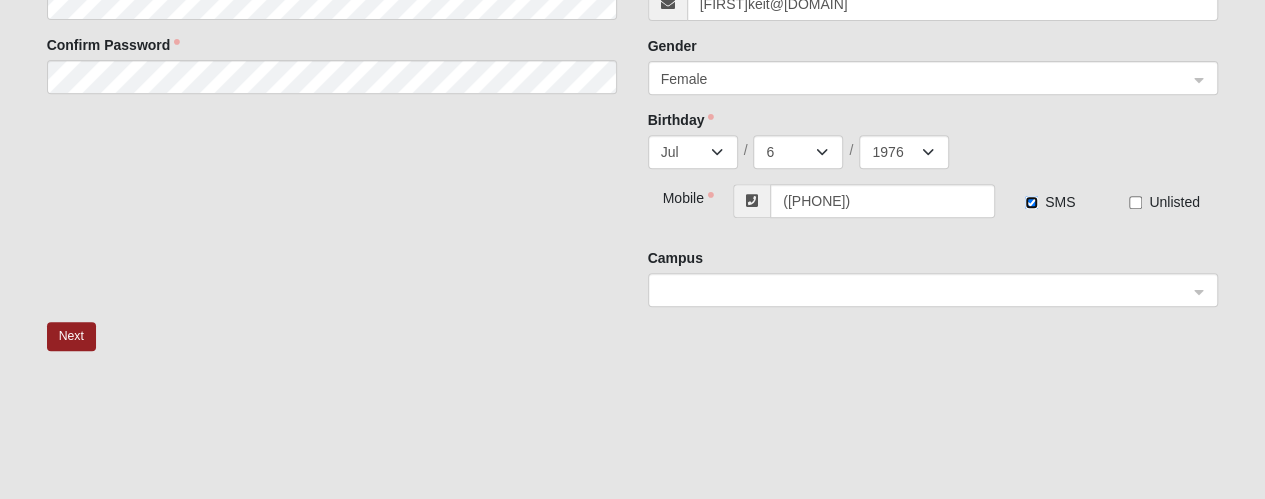 click 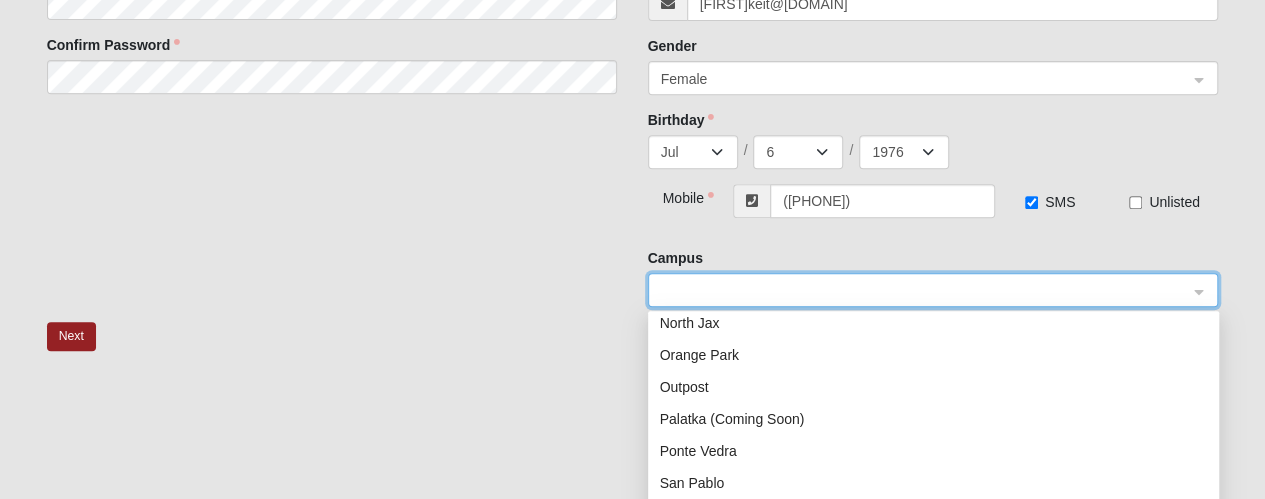 scroll, scrollTop: 256, scrollLeft: 0, axis: vertical 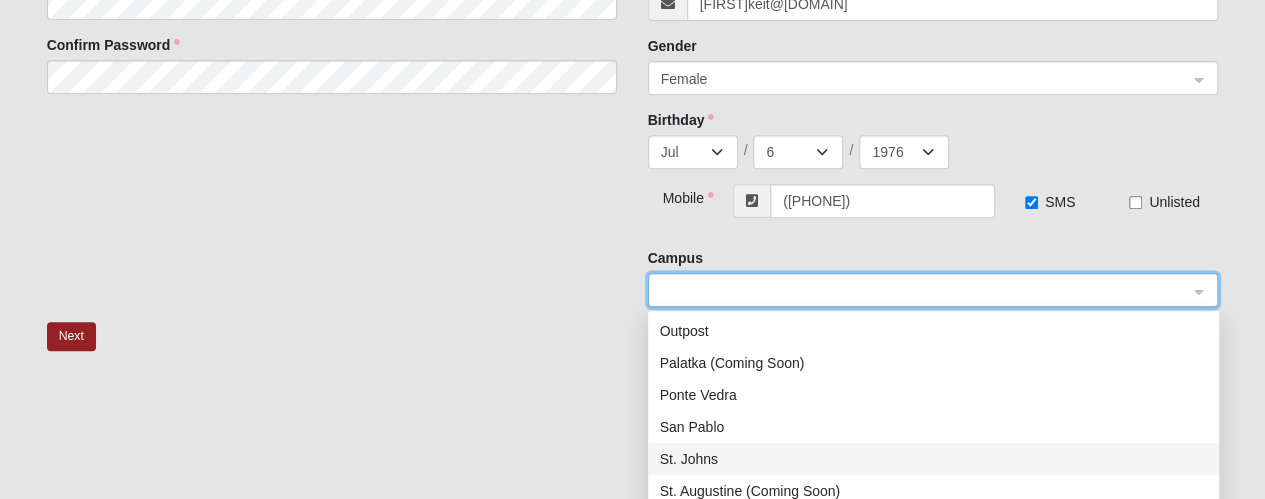 click on "St. Johns" at bounding box center (933, 459) 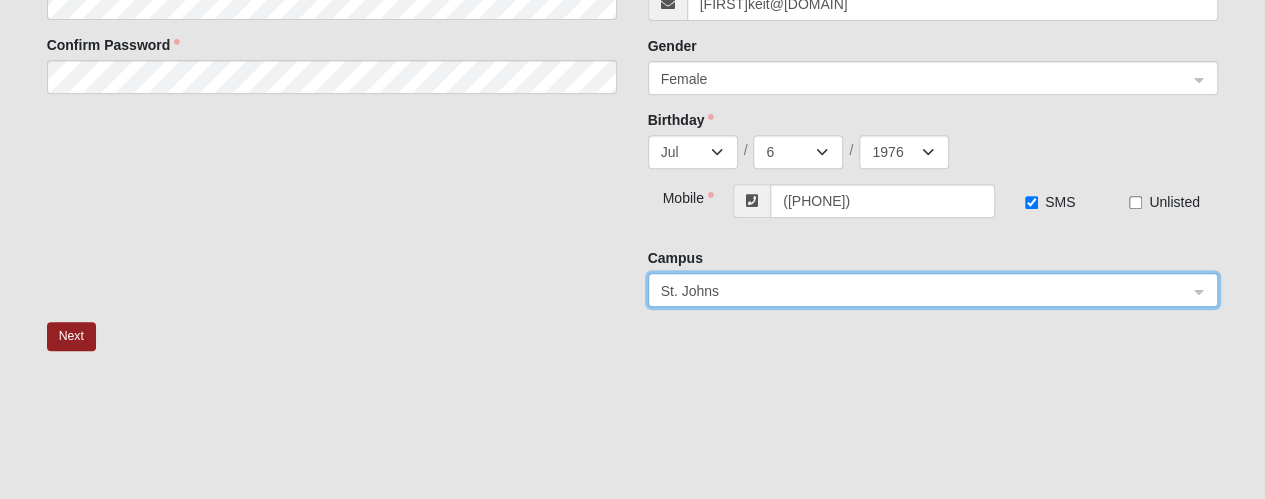 click on "New Account   Username    naspitz   The username you selected is available.   Password        Confirm Password      Your Information   First Name    Natasha     Last Name    Spitzkeit     Email    natashaspitzkeit@gmail.com     Gender    Female 1 2   Male Female     Birthday    Jan Feb Mar Apr May Jun Jul Aug Sep Oct Nov Dec / 1 2 3 4 5 6 7 8 9 10 11 12 13 14 15 16 17 18 19 20 21 22 23 24 25 26 27 28 29 30 31 / 2025 2024 2023 2022 2021 2020 2019 2018 2017 2016 2015 2014 2013 2012 2011 2010 2009 2008 2007 2006 2005 2004 2003 2002 2001 2000 1999 1998 1997 1996 1995 1994 1993 1992 1991 1990 1989 1988 1987 1986 1985 1984 1983 1982 1981 1980 1979 1978 1977 1976 1975 1974 1973 1972 1971 1970 1969 1968 1967 1966 1965 1964 1963 1962 1961 1960 1959 1958 1957 1956 1955 1954 1953 1952 1951 1950 1949 1948 1947 1946 1945 1944 1943 1942 1941 1940 1939 1938 1937 1936 1935 1934 1933 1932 1931 1930 1929 1928 1927 1926 1925 1924 1923 1922 1921 1920 1919 1918 1917 1916 1915 1914 1913 1912 1911 1910 1909 1908 1907 1906 1905 1904" 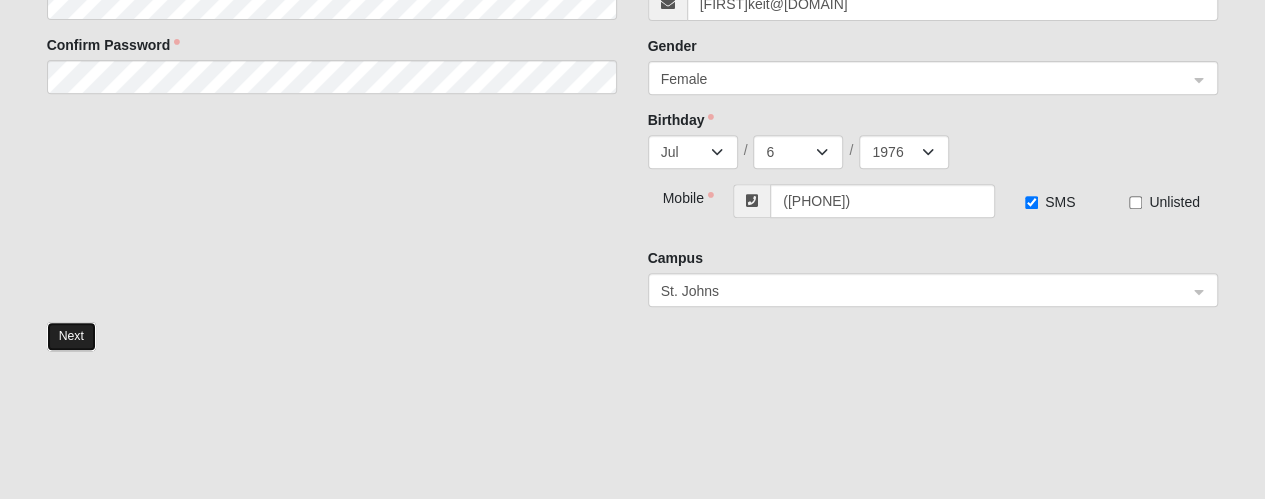click on "Next" at bounding box center [71, 336] 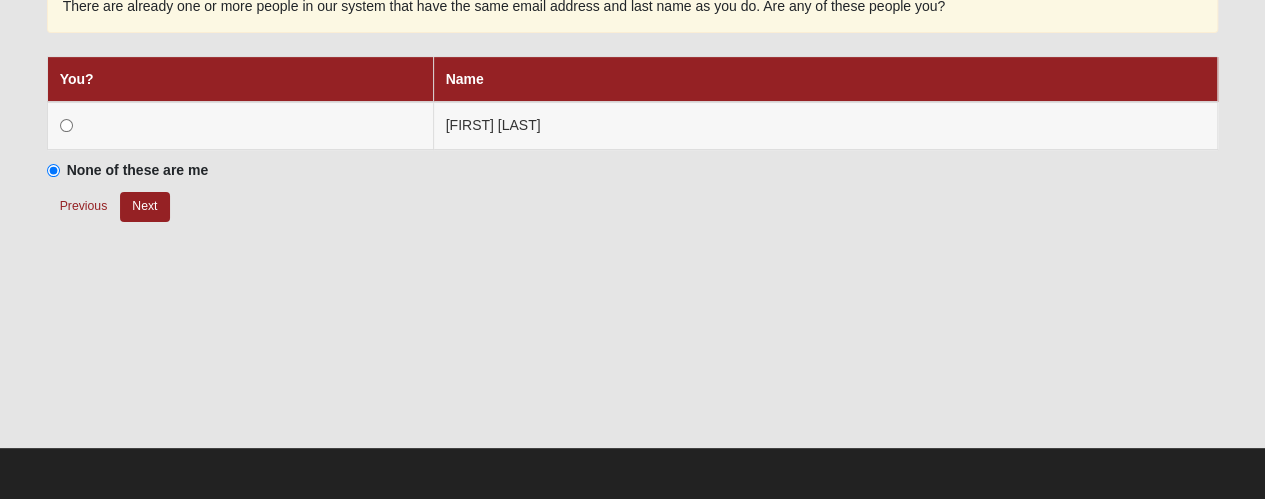 scroll, scrollTop: 180, scrollLeft: 0, axis: vertical 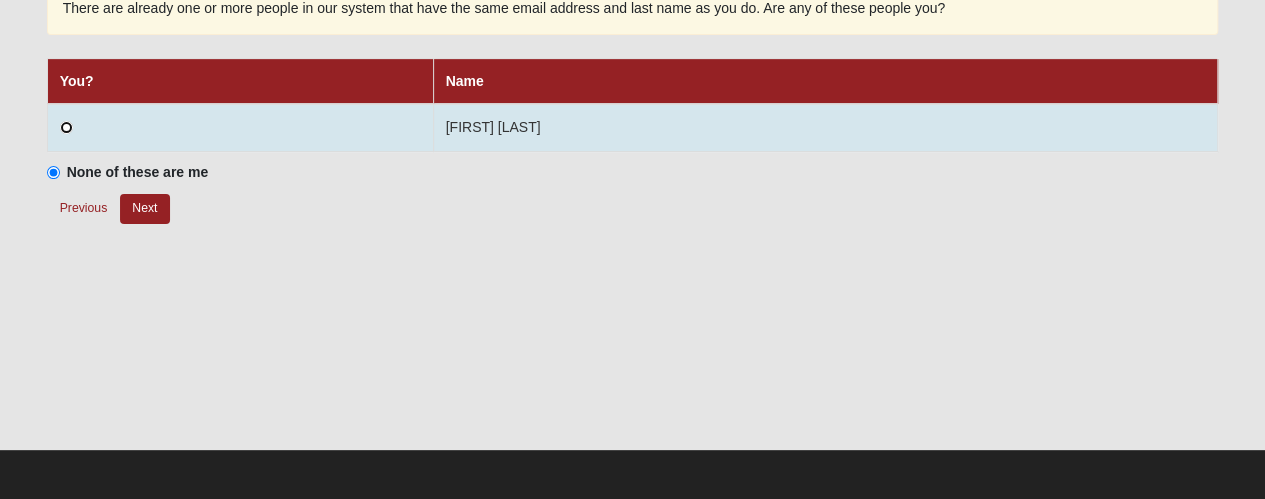 click at bounding box center (66, 127) 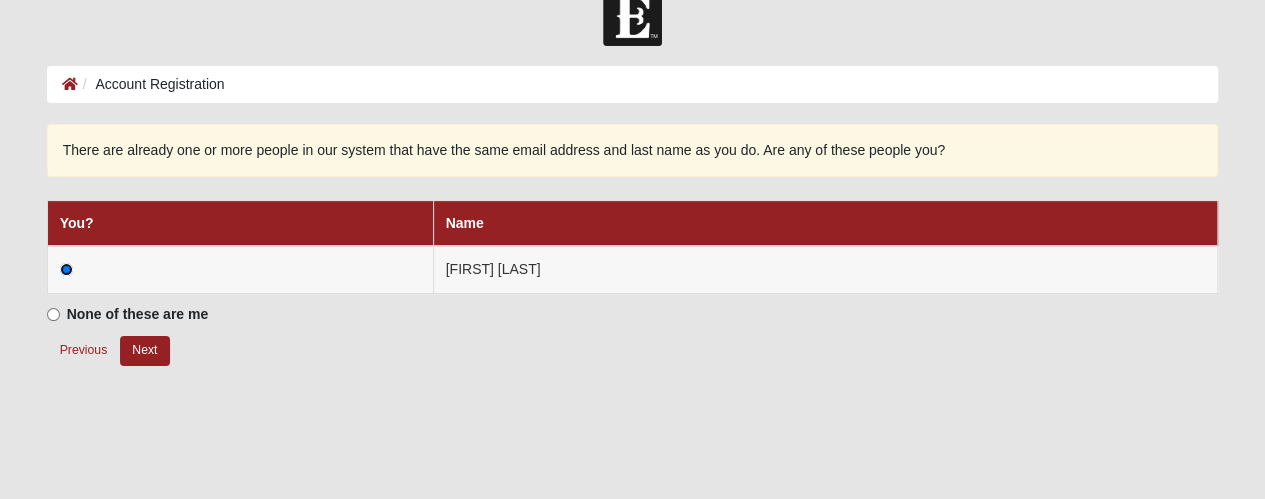 scroll, scrollTop: 0, scrollLeft: 0, axis: both 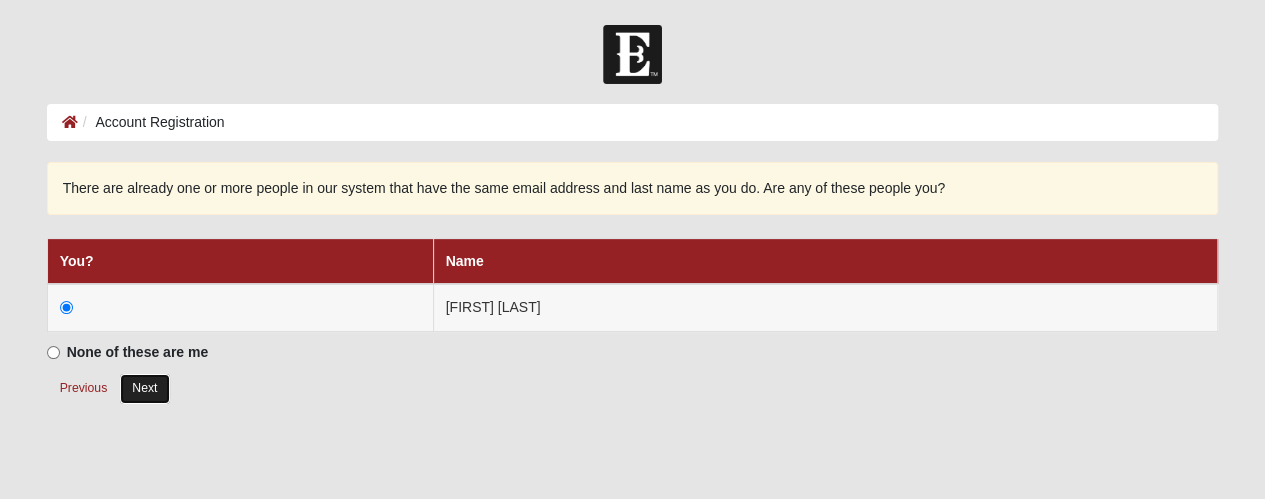 click on "Next" at bounding box center (144, 388) 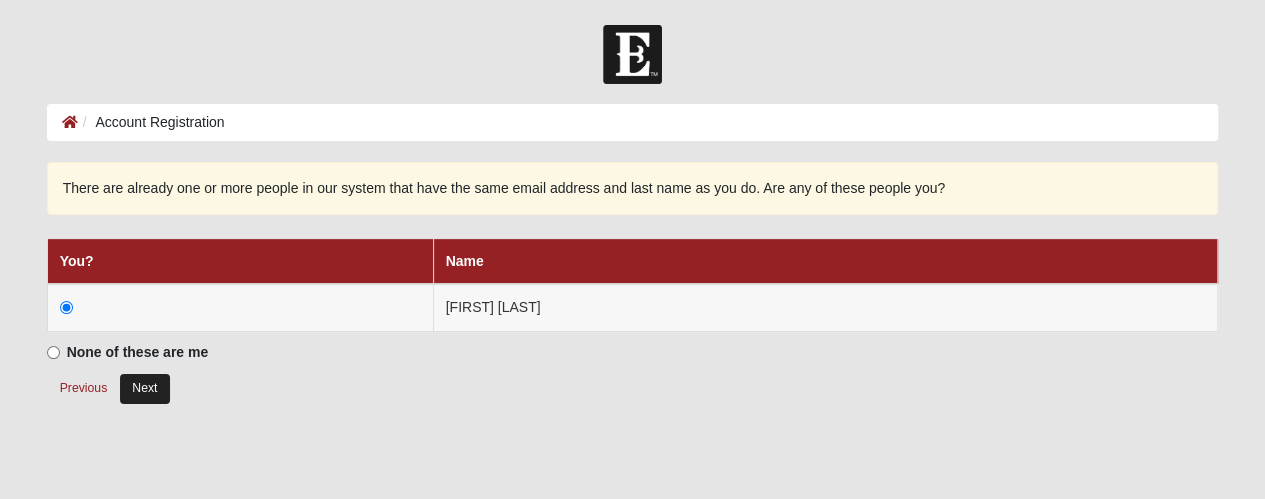 radio on "true" 